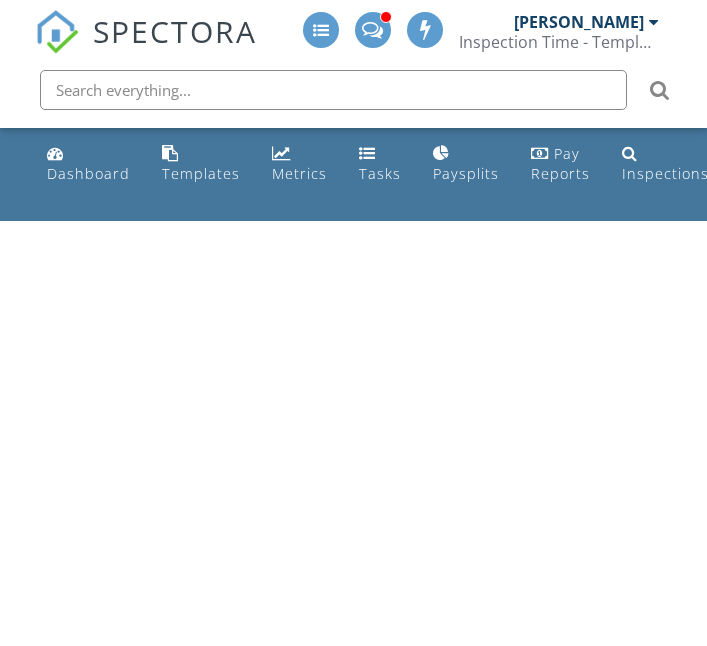scroll, scrollTop: 0, scrollLeft: 0, axis: both 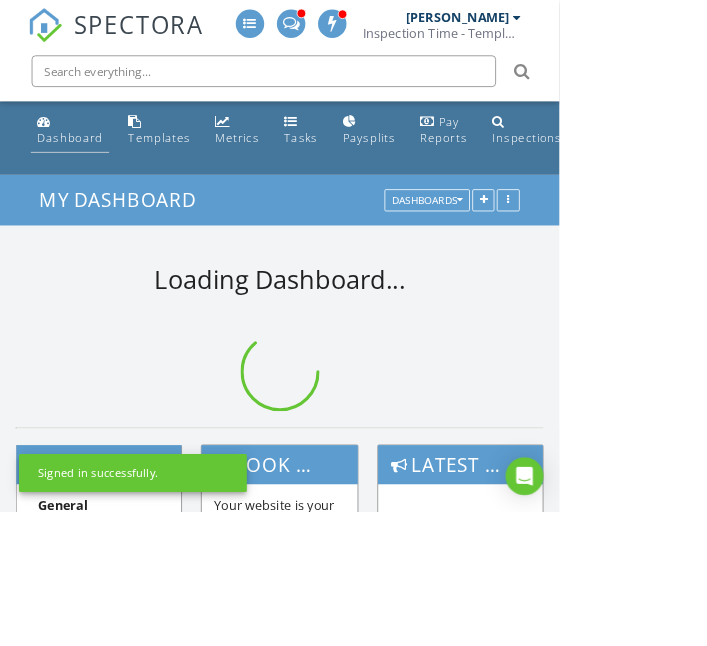 click on "Dashboard" at bounding box center (88, 164) 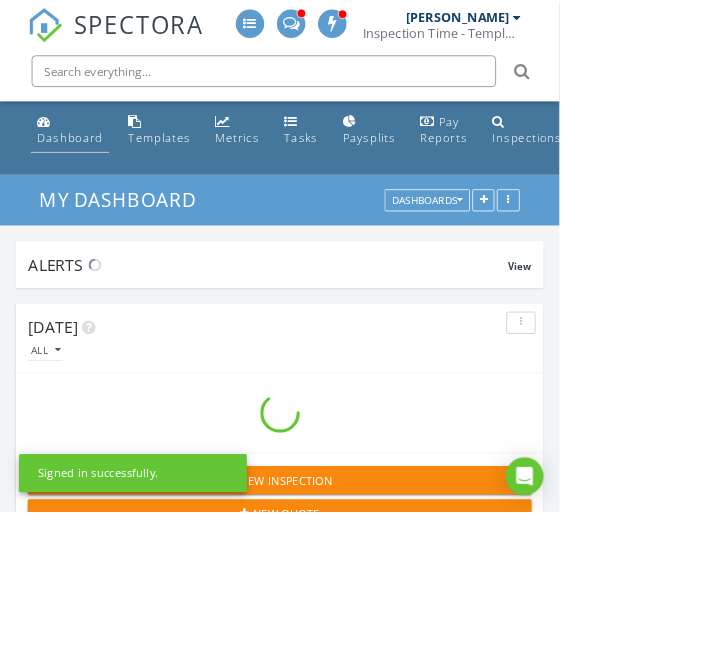 scroll, scrollTop: 9, scrollLeft: 9, axis: both 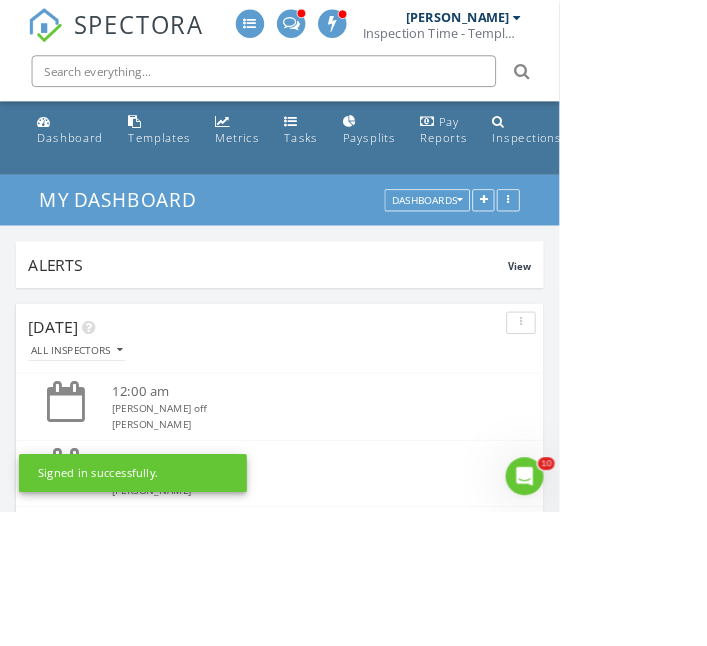click at bounding box center (333, 90) 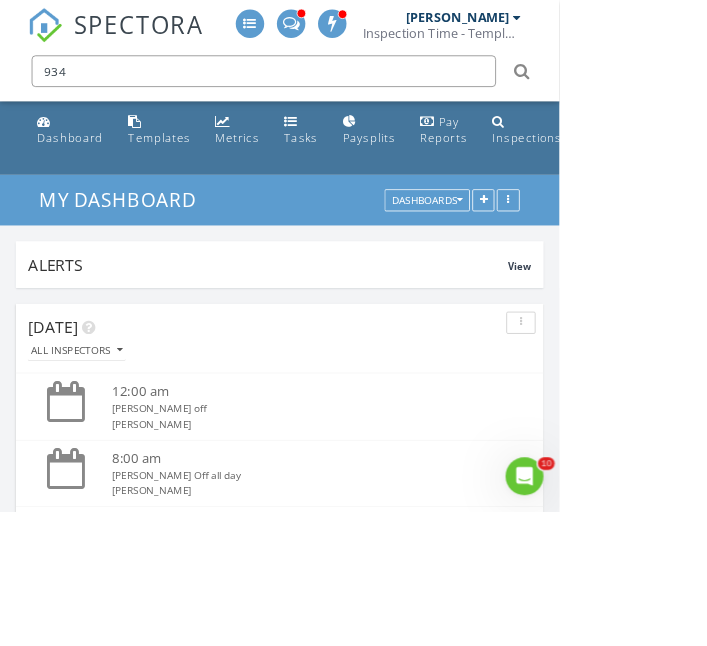 type on "934" 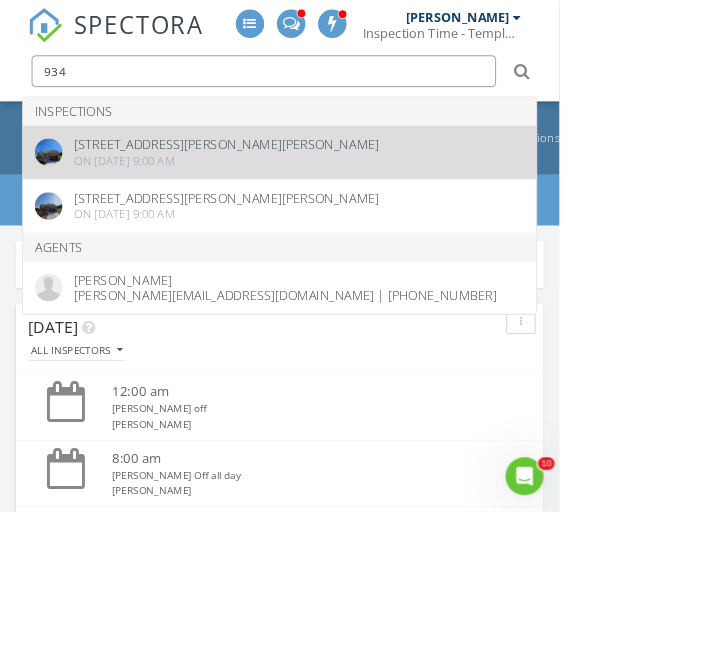 type 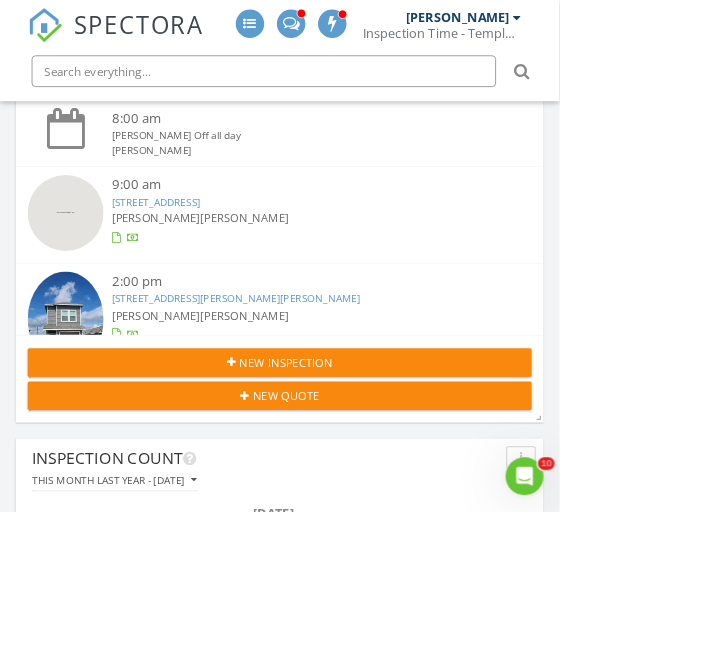 scroll, scrollTop: 436, scrollLeft: 0, axis: vertical 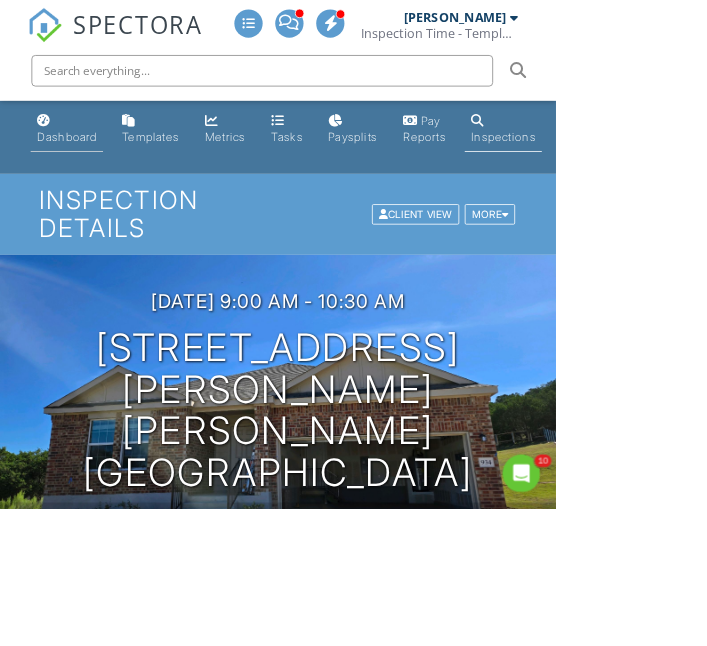 click on "Dashboard" at bounding box center [85, 164] 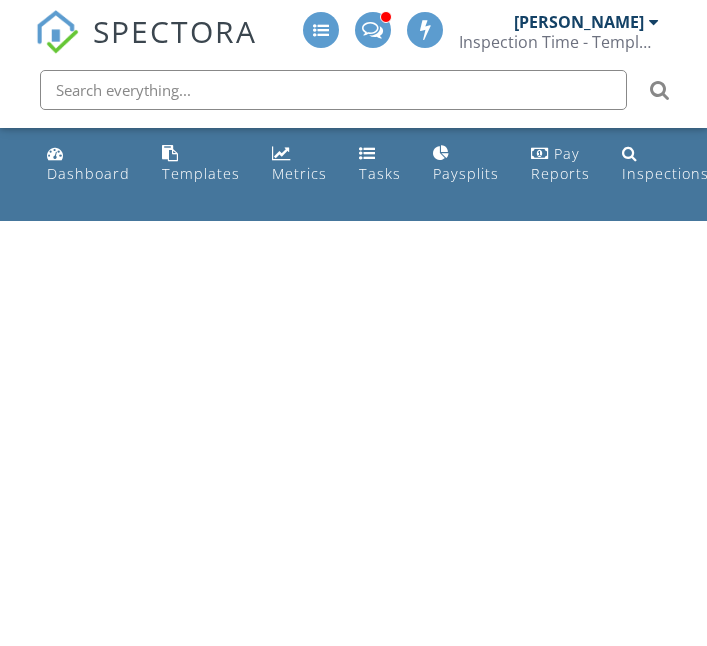 scroll, scrollTop: 0, scrollLeft: 0, axis: both 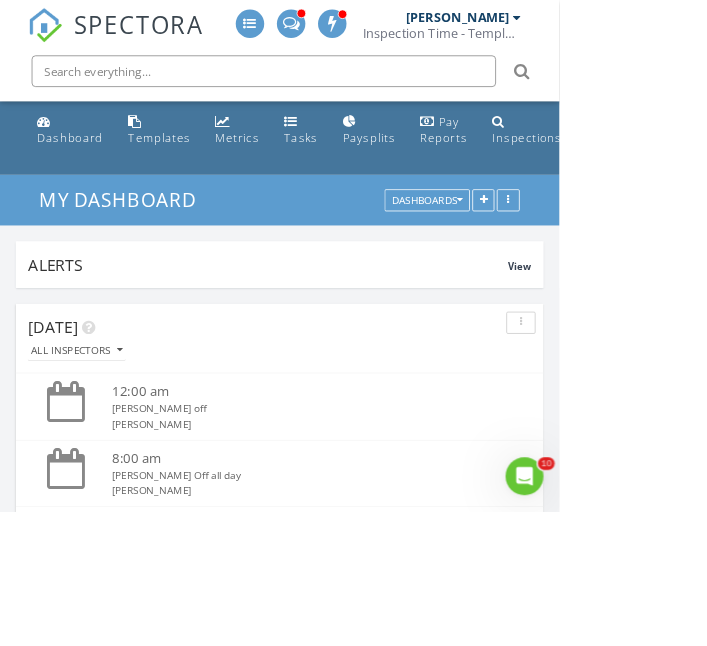 click at bounding box center [333, 90] 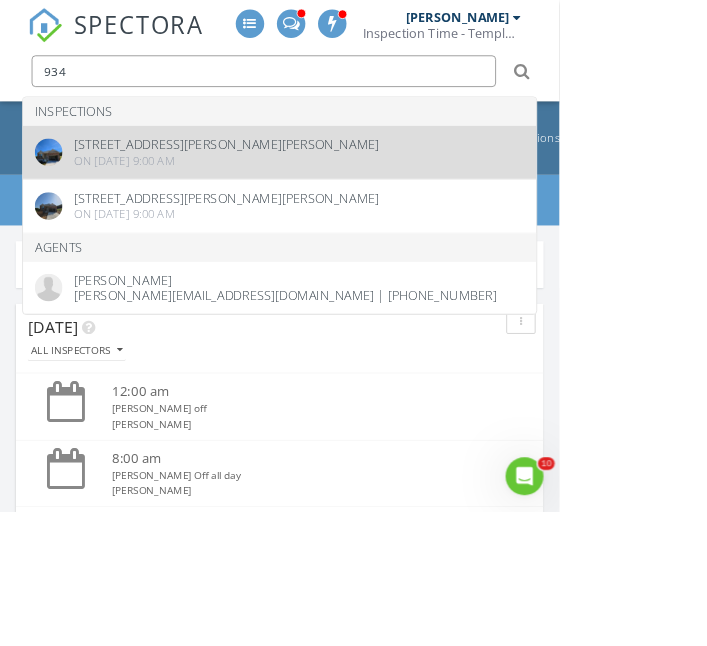 type on "934" 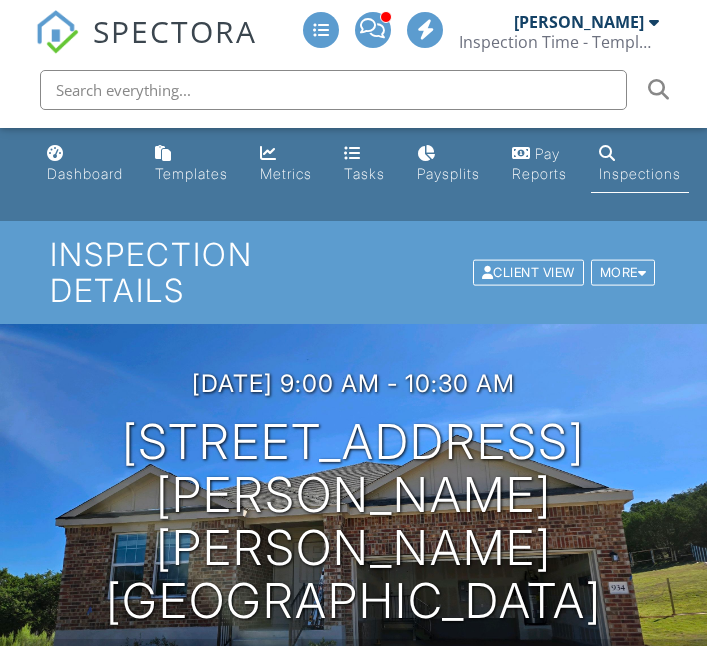scroll, scrollTop: 0, scrollLeft: 0, axis: both 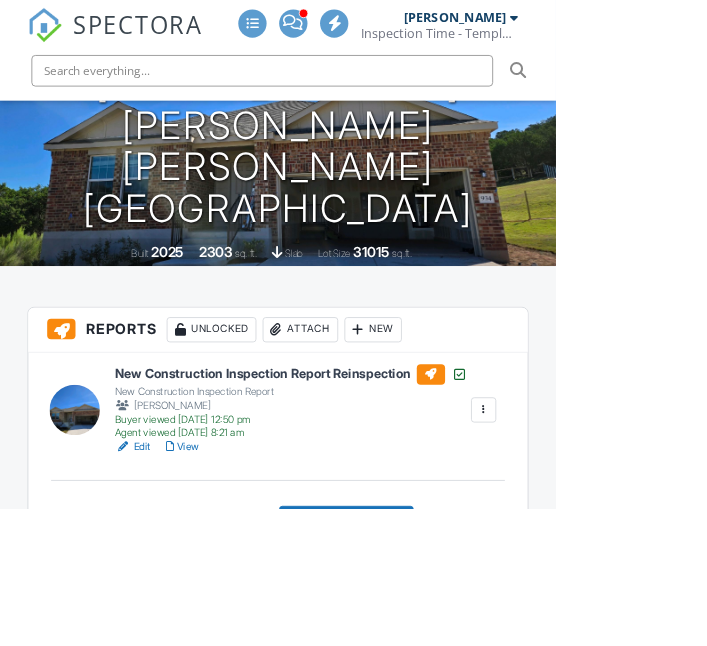 click on "Edit" at bounding box center (168, 568) 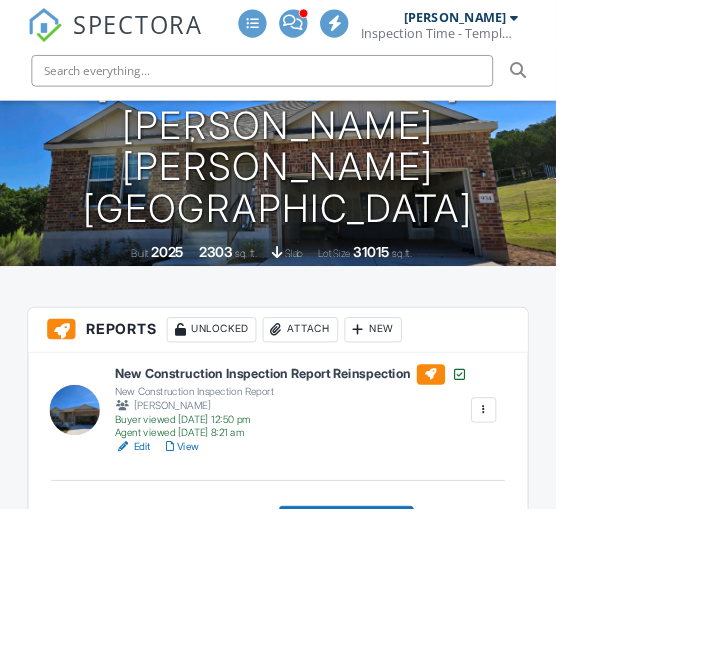click on "View" at bounding box center (232, 568) 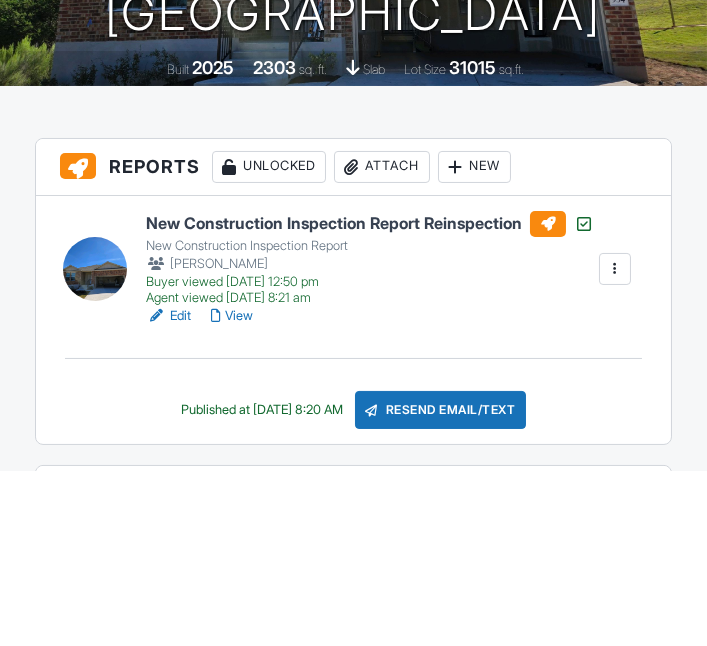 click at bounding box center [615, 444] 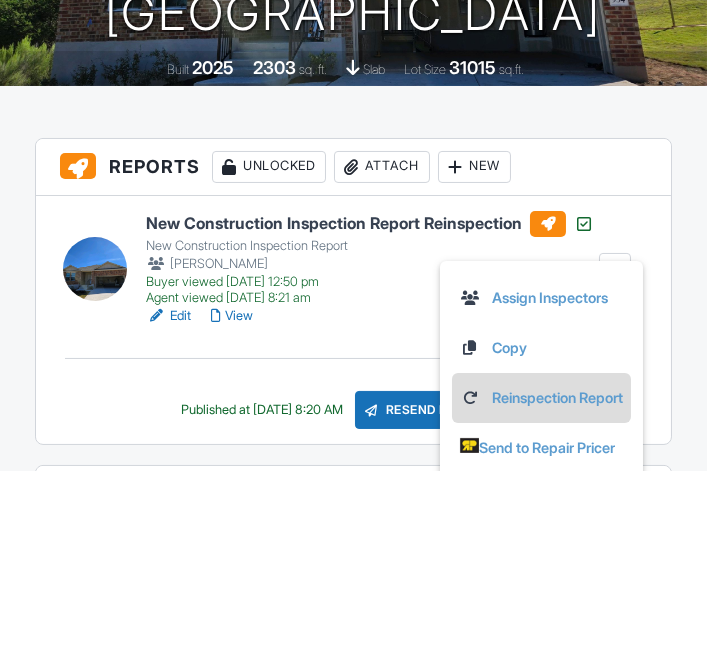 click on "Reinspection Report" at bounding box center [541, 573] 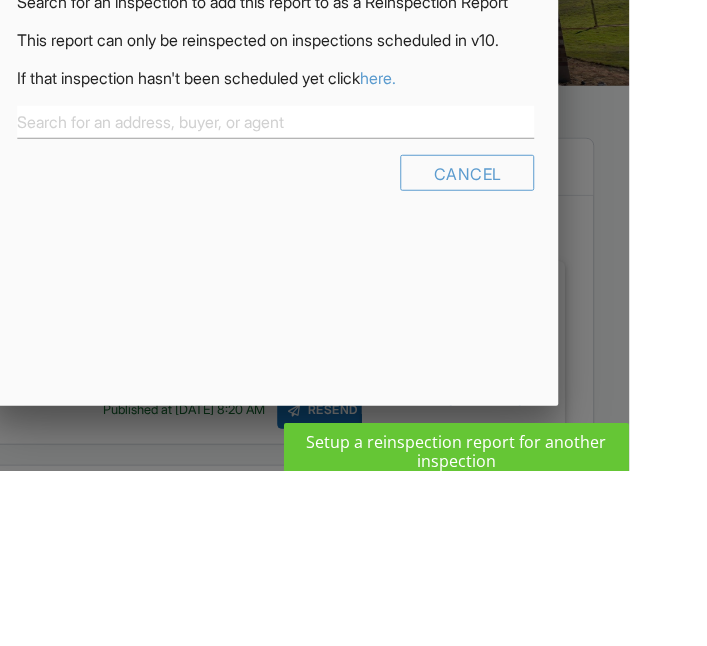 click on "here." at bounding box center (456, 253) 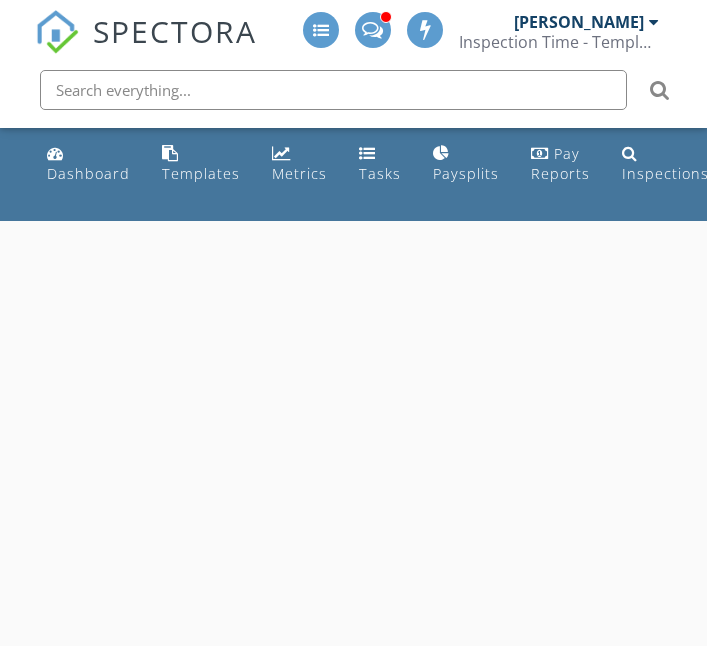 scroll, scrollTop: 0, scrollLeft: 0, axis: both 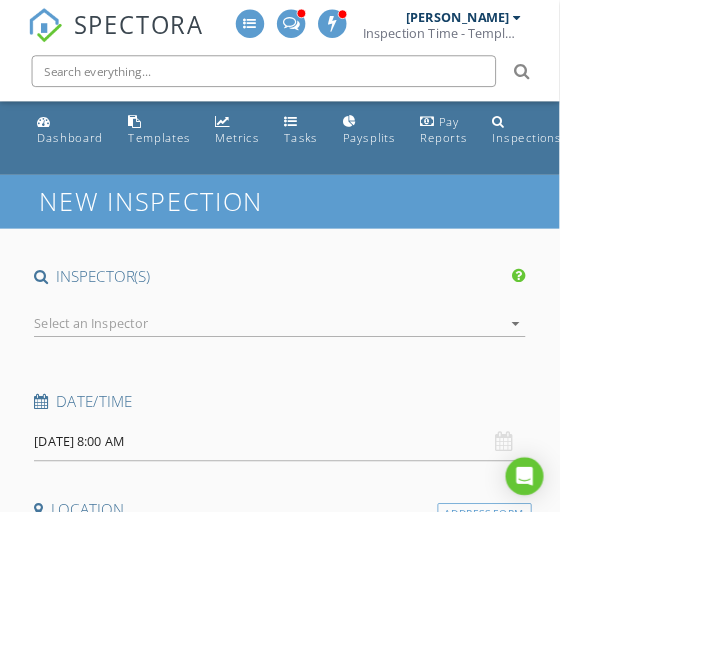 type on "[PERSON_NAME]" 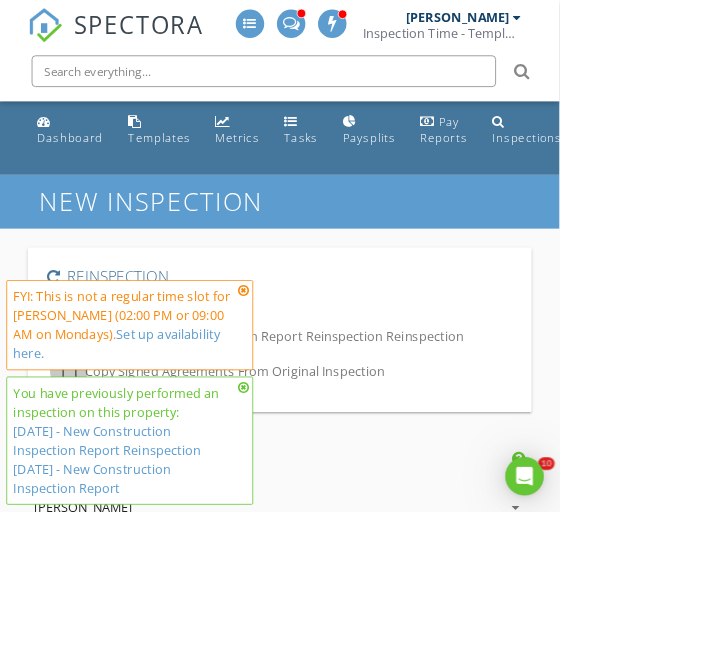 scroll, scrollTop: 0, scrollLeft: 0, axis: both 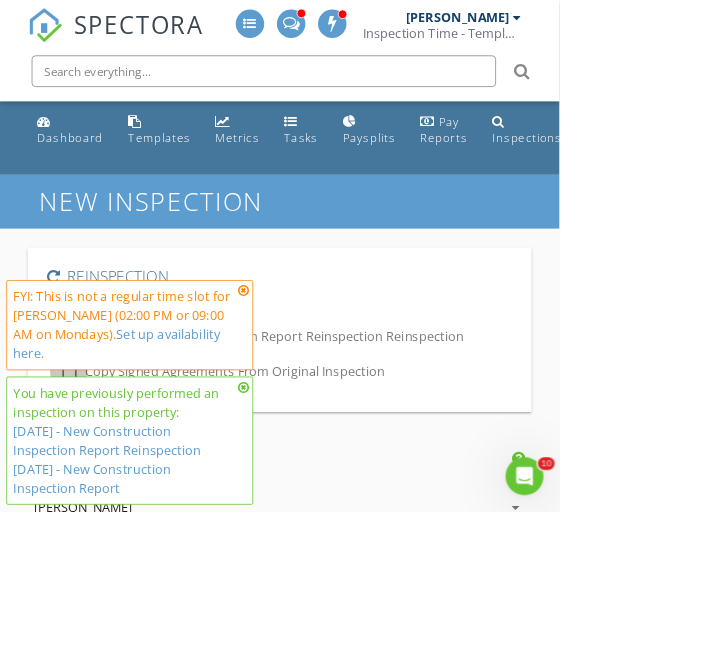 click at bounding box center (87, 469) 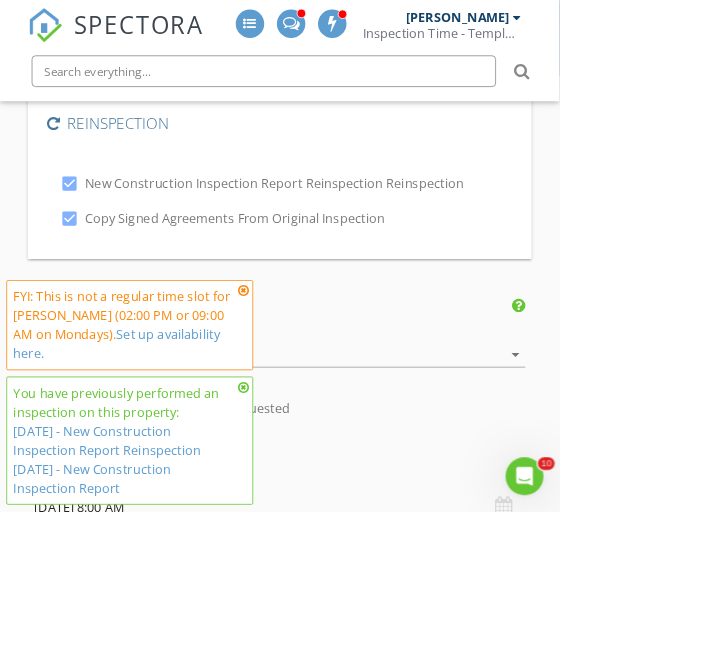 scroll, scrollTop: 182, scrollLeft: 0, axis: vertical 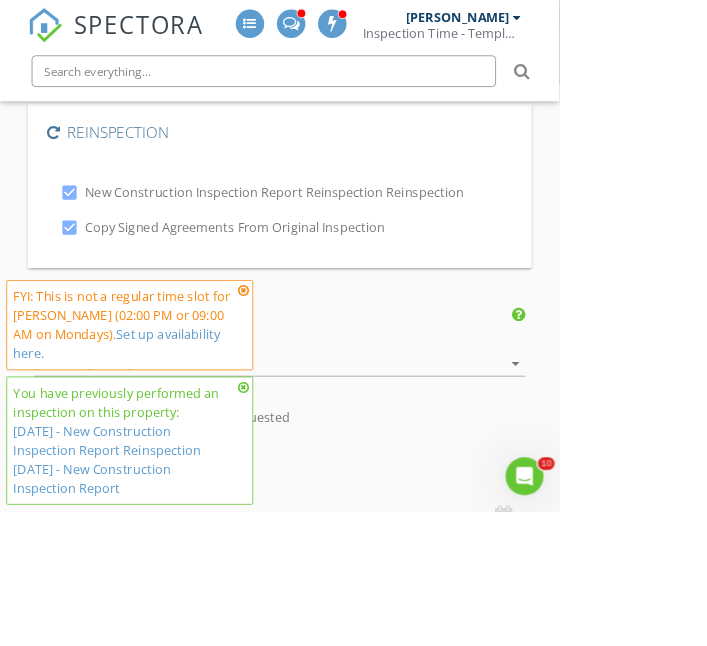 click on "[PERSON_NAME]" at bounding box center [105, 459] 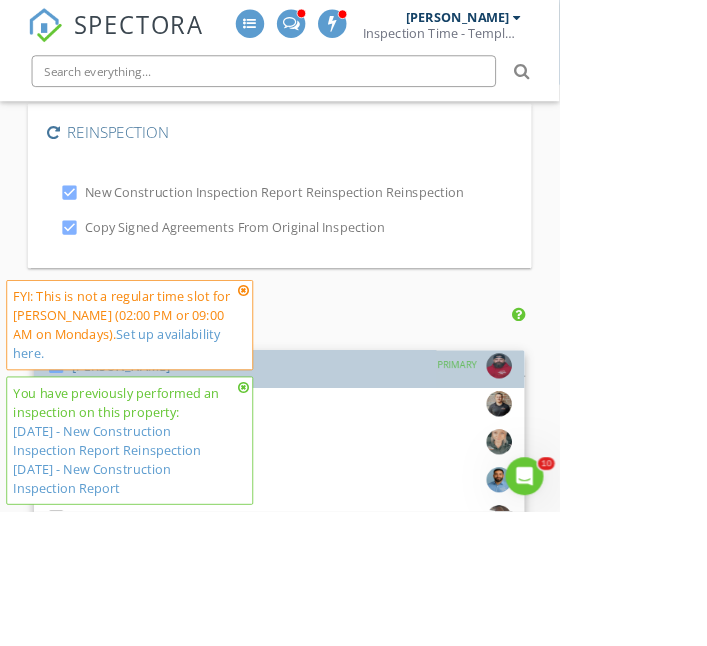 click at bounding box center [75, 481] 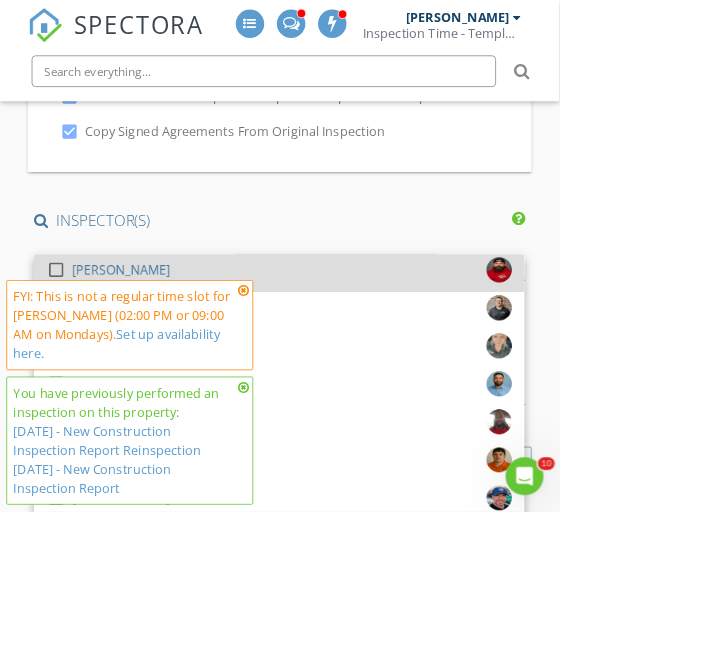 scroll, scrollTop: 310, scrollLeft: 0, axis: vertical 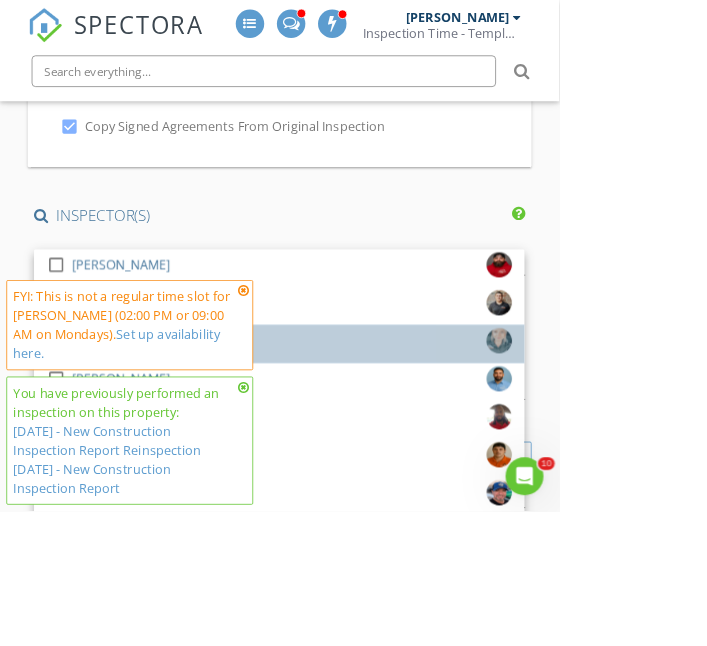 click at bounding box center [71, 431] 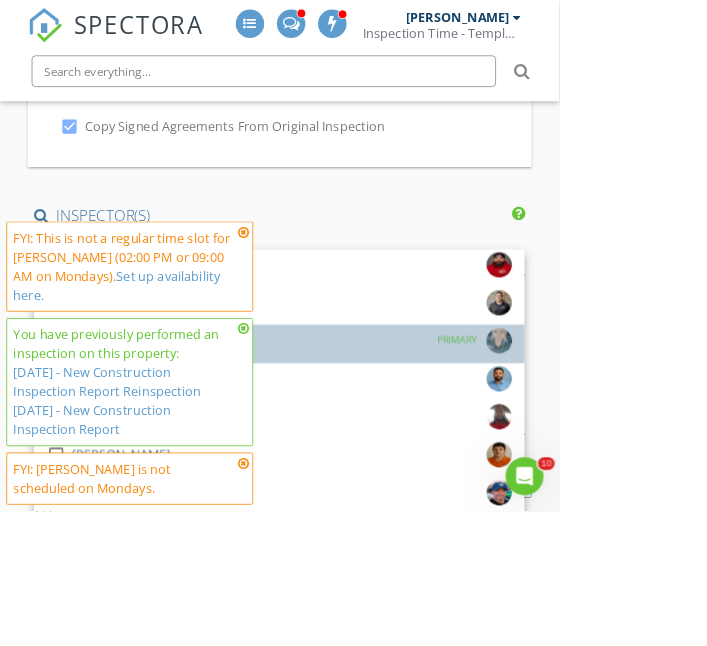 click at bounding box center [71, 431] 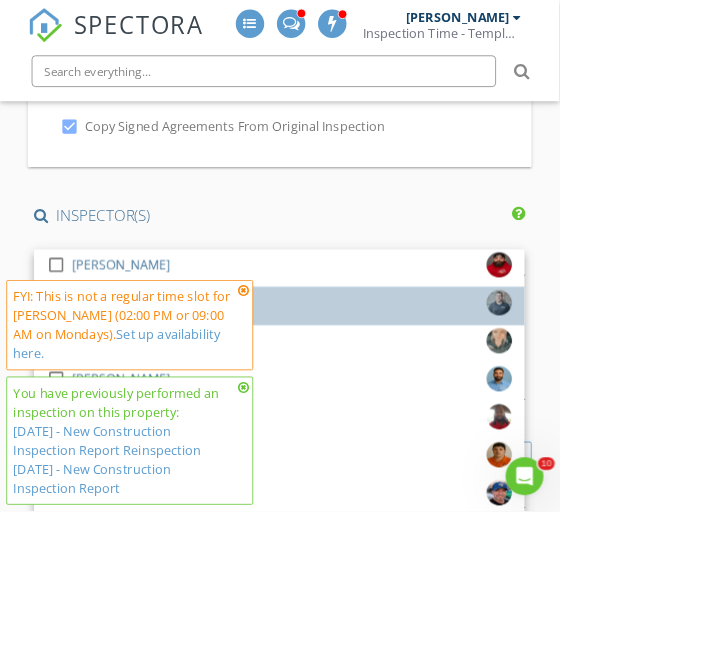click at bounding box center (71, 383) 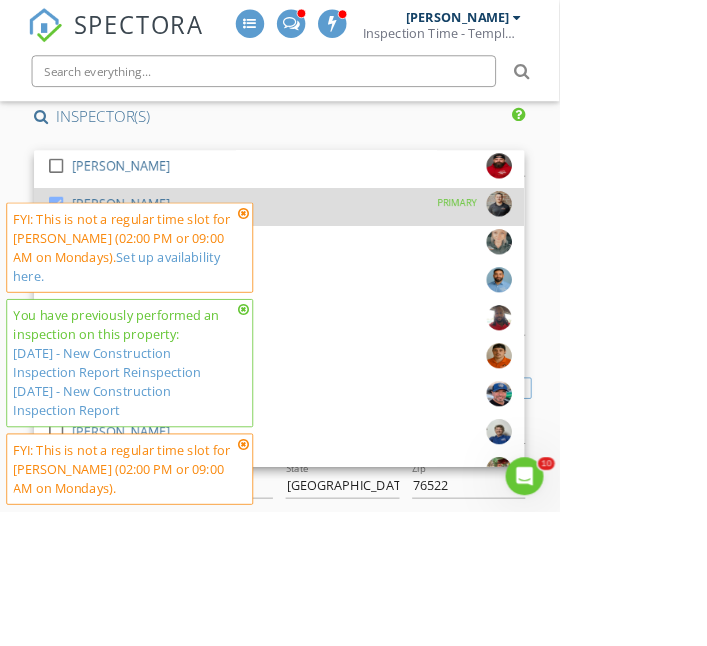 scroll, scrollTop: 436, scrollLeft: 0, axis: vertical 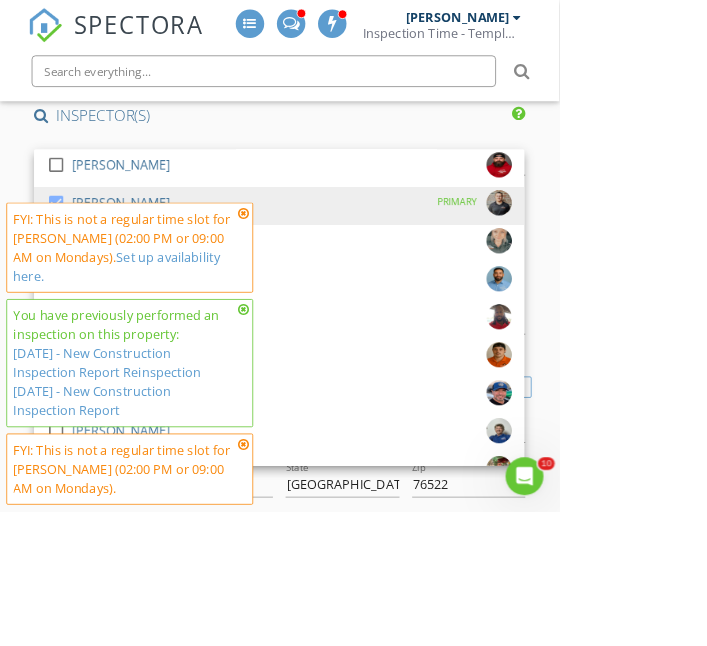 click at bounding box center [308, 391] 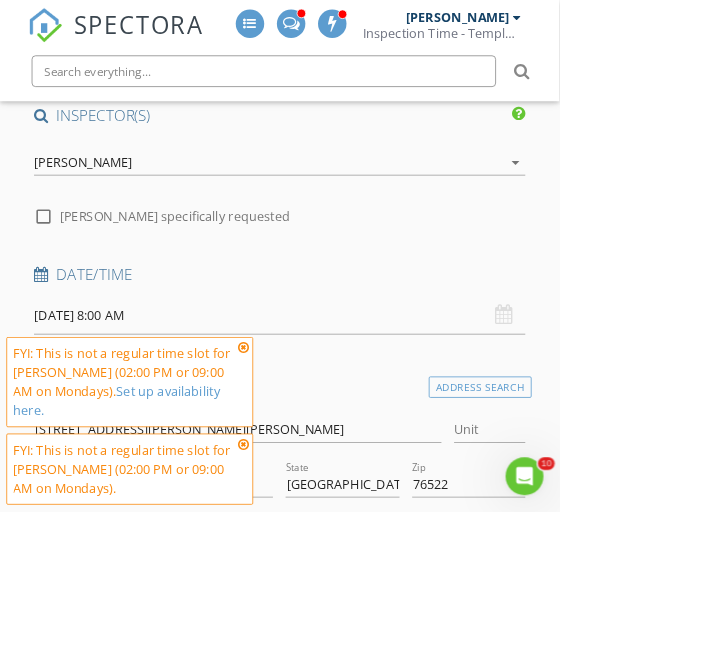 click on "City Copperas Cove" at bounding box center (194, 616) 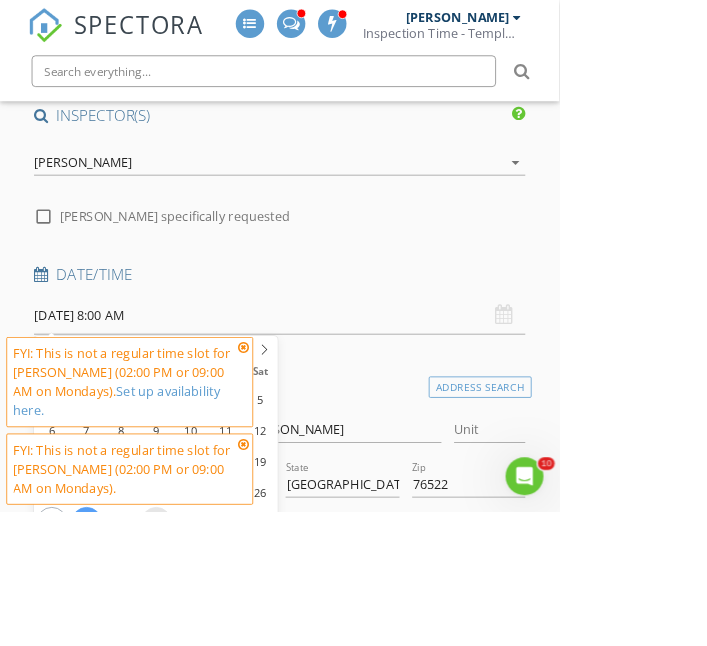 type on "07/30/2025 8:00 AM" 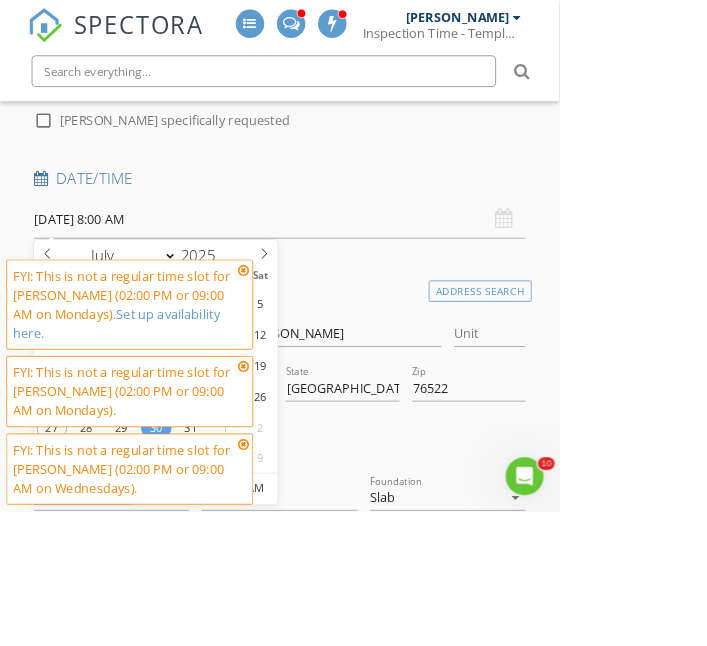 scroll, scrollTop: 557, scrollLeft: 0, axis: vertical 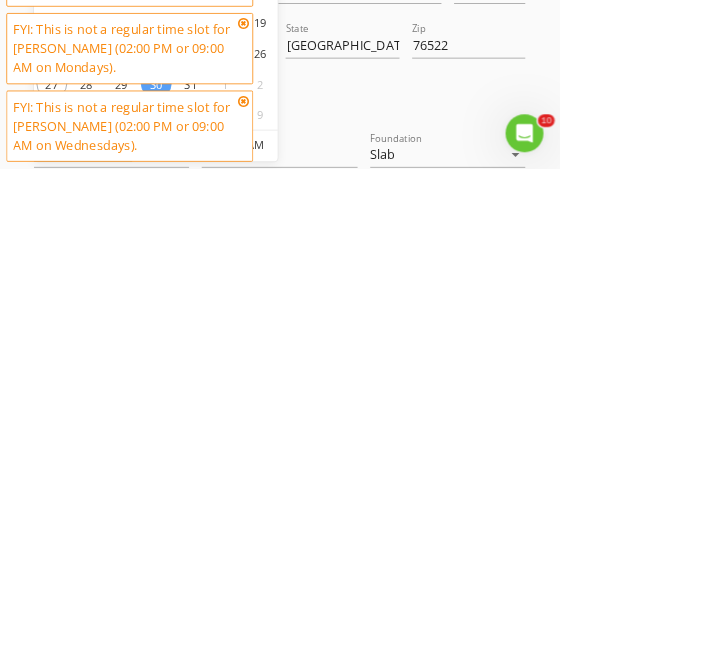 type on "9" 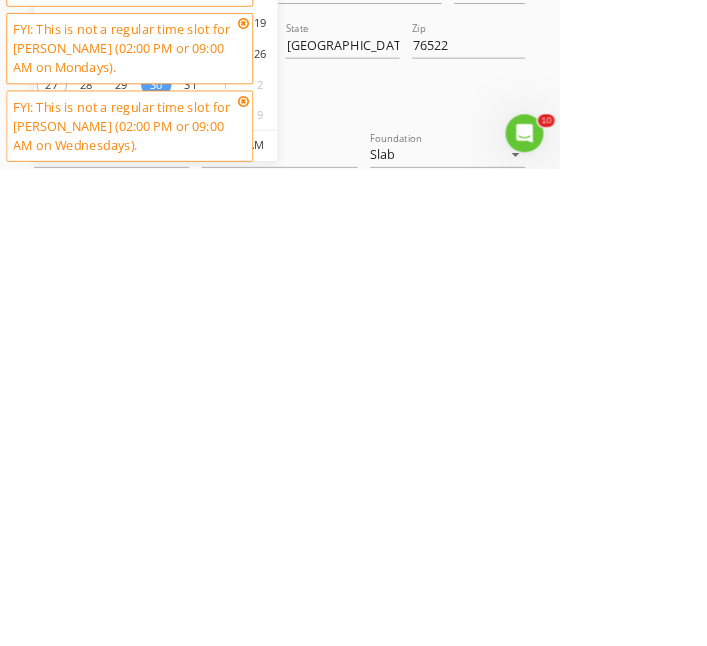 type on "[DATE] 9:00 AM" 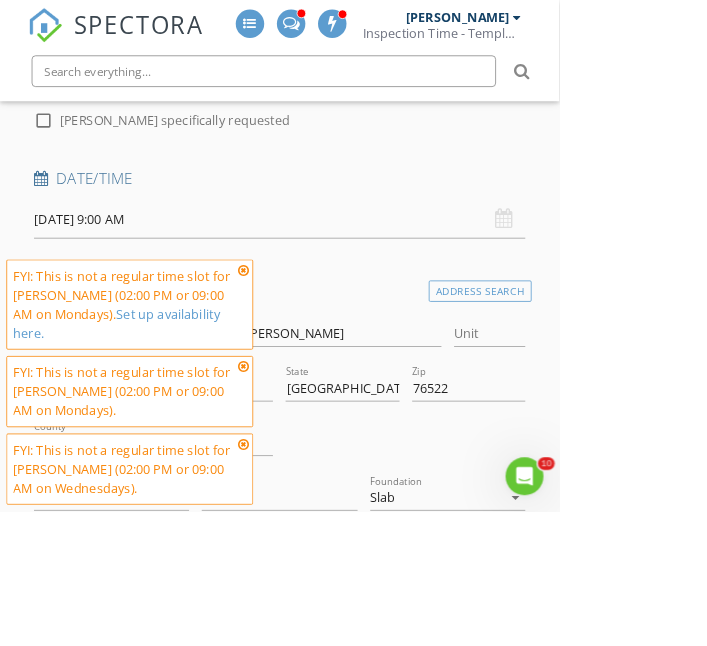 click on "SPECTORA
Aaron Davis
Inspection Time - Temple/Waco
Role:
Inspector
Change Role
Dashboard
New Inspection
Inspections
Calendar
Template Editor
Contacts
Automations
Team
Metrics
Payments
Data Exports
Billing
Conversations
Tasks
Reporting
Advanced
Equipment
Settings
What's New
Sign Out
Change Active Role
Your account has more than one possible role. Please choose how you'd like to view the site:
Company/Agency
City
Role
Dashboard
Templates
Metrics
Tasks
Paysplits
Pay Reports
Inspections
Settings
Support Center
No data available Basement Slab" at bounding box center (353, 1827) 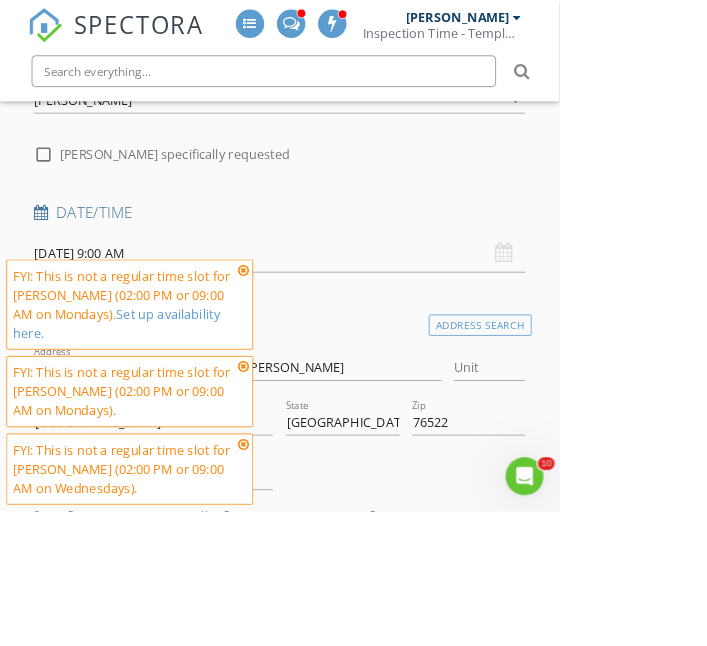 click at bounding box center [308, 341] 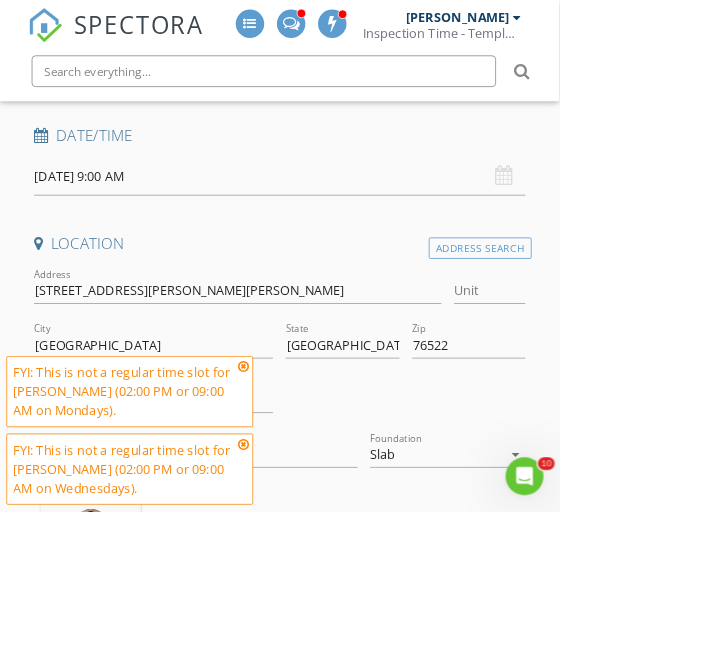 scroll, scrollTop: 620, scrollLeft: 0, axis: vertical 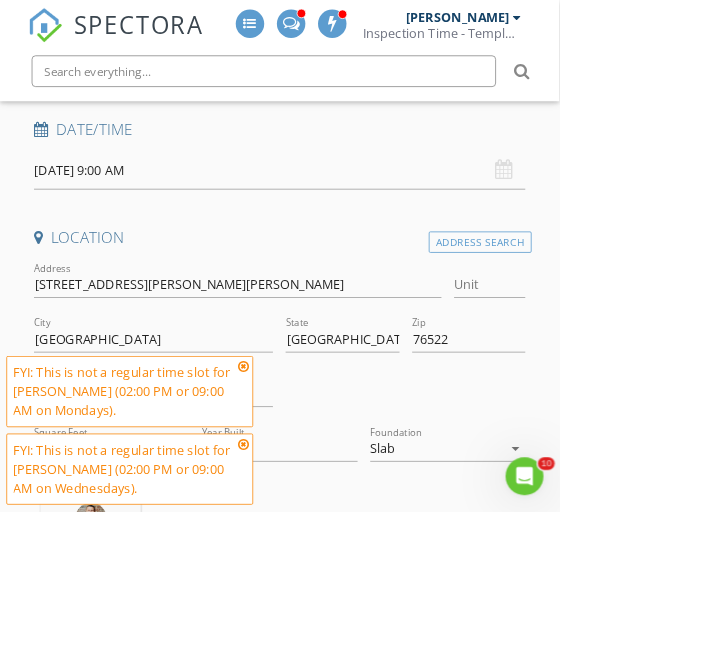 click at bounding box center [308, 463] 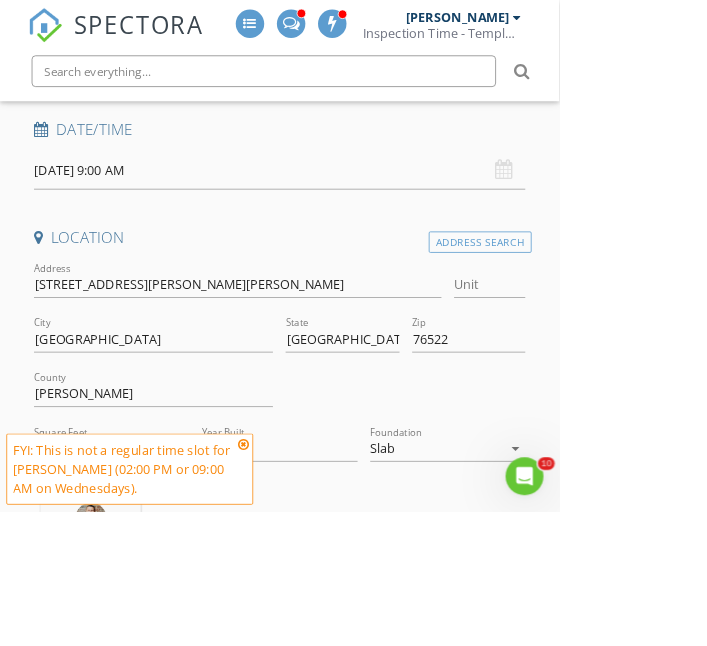click at bounding box center [308, 561] 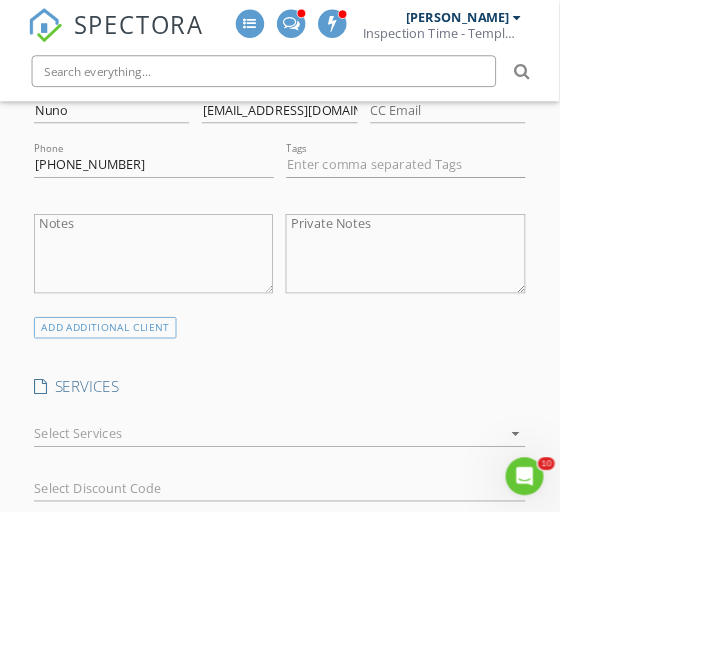 scroll, scrollTop: 1449, scrollLeft: 0, axis: vertical 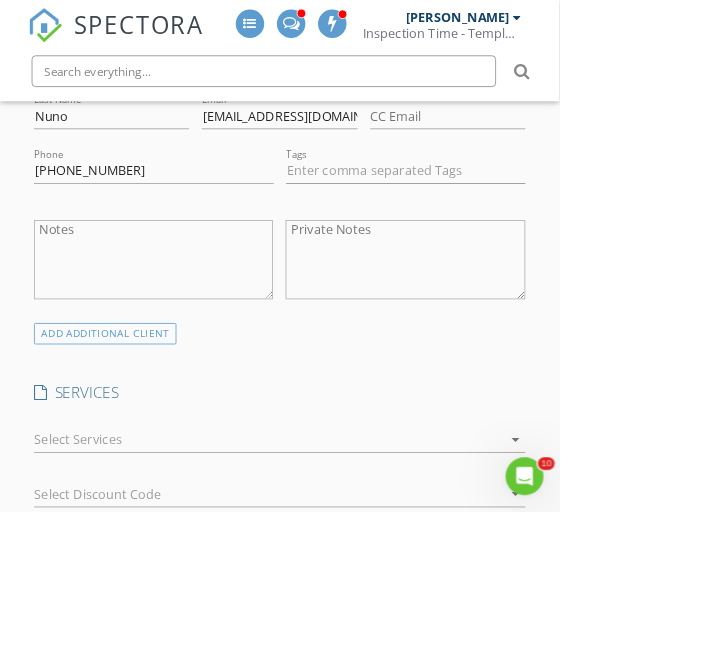 click at bounding box center (339, 555) 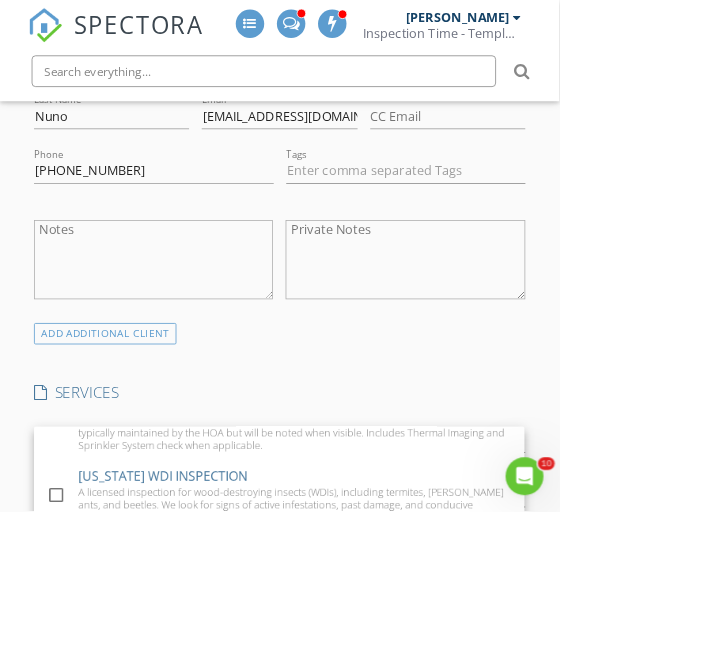 scroll, scrollTop: 723, scrollLeft: 0, axis: vertical 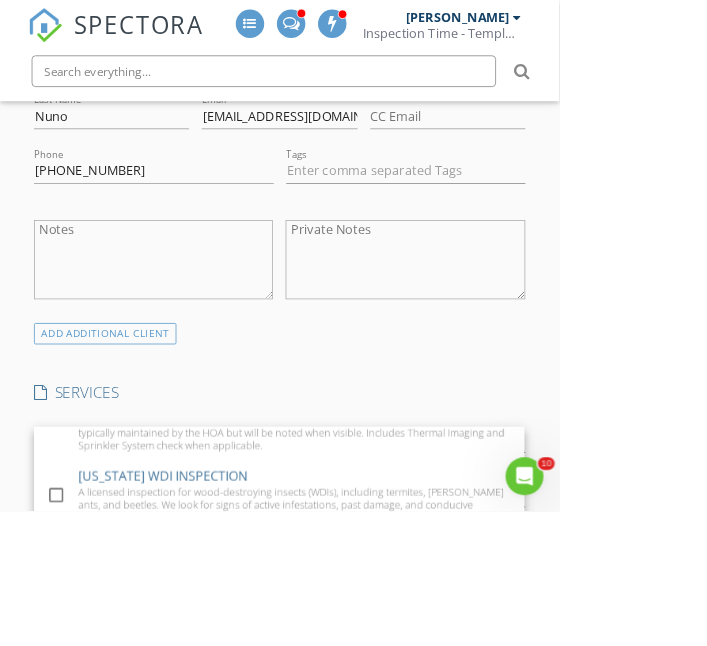 click at bounding box center (71, 716) 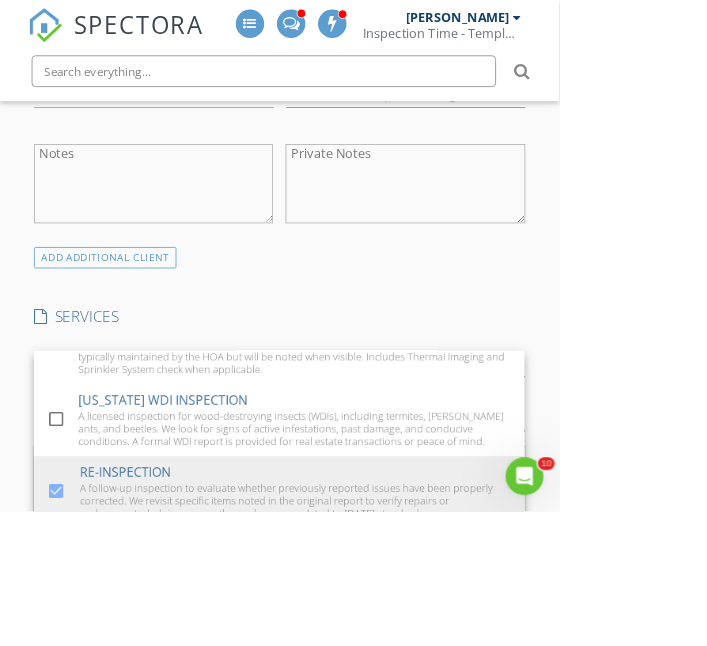 scroll, scrollTop: 1560, scrollLeft: 0, axis: vertical 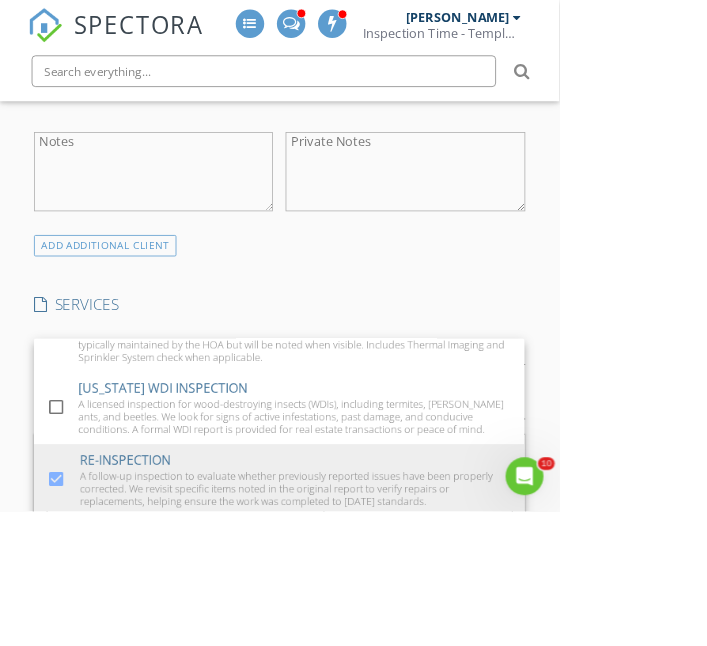 click on "No templates selected" at bounding box center (200, 793) 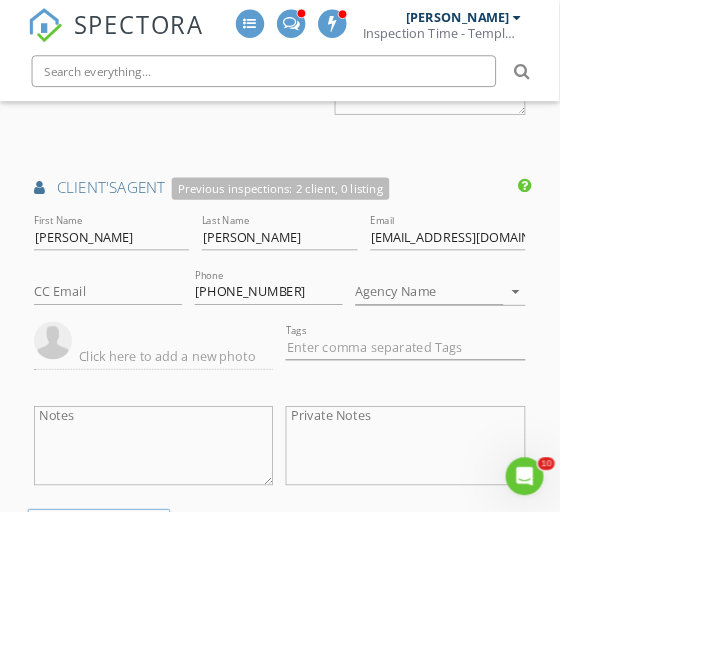 scroll, scrollTop: 2559, scrollLeft: 0, axis: vertical 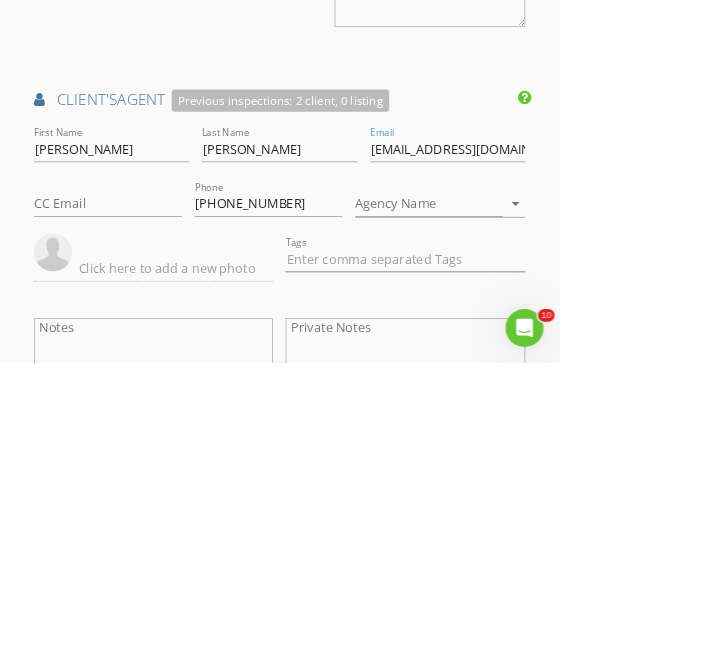click on "SPECTORA
Aaron Davis
Inspection Time - Temple/Waco
Role:
Inspector
Change Role
Dashboard
New Inspection
Inspections
Calendar
Template Editor
Contacts
Automations
Team
Metrics
Payments
Data Exports
Billing
Conversations
Tasks
Reporting
Advanced
Equipment
Settings
What's New
Sign Out
Change Active Role
Your account has more than one possible role. Please choose how you'd like to view the site:
Company/Agency
City
Role
Dashboard
Templates
Metrics
Tasks
Paysplits
Pay Reports
Inspections
Settings
Support Center
No data available Basement Slab" at bounding box center (353, -153) 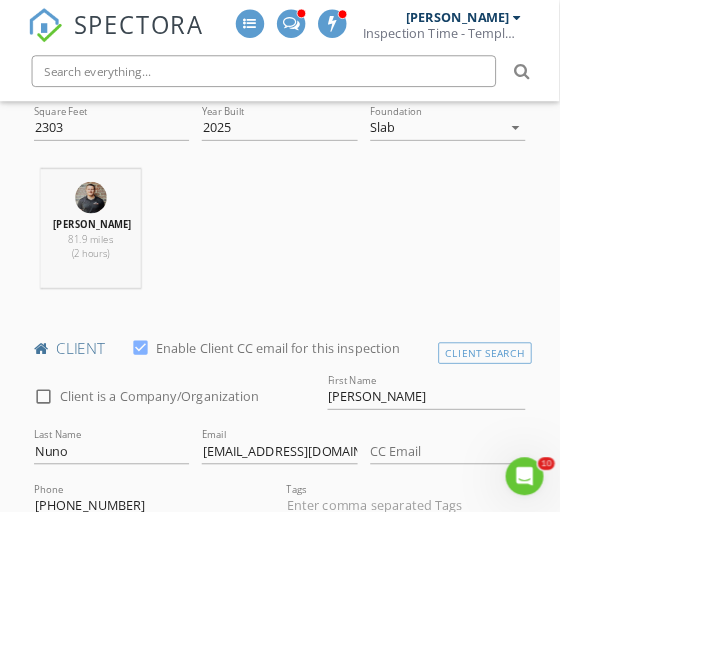 scroll, scrollTop: 1025, scrollLeft: 0, axis: vertical 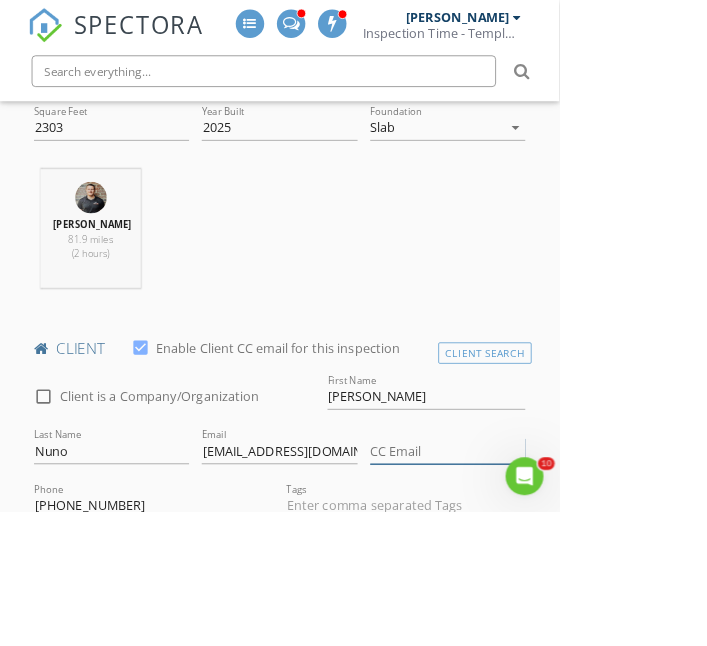 click on "CC Email" at bounding box center [566, 570] 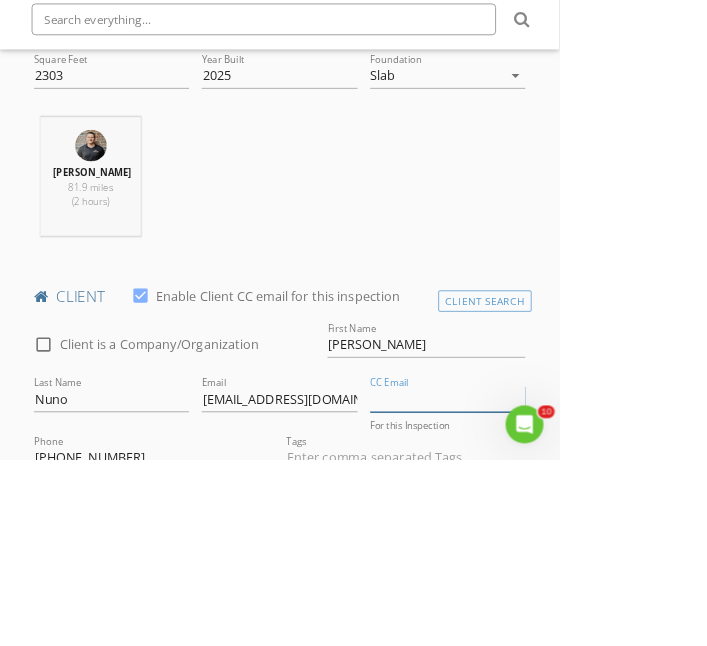 scroll, scrollTop: 1025, scrollLeft: 0, axis: vertical 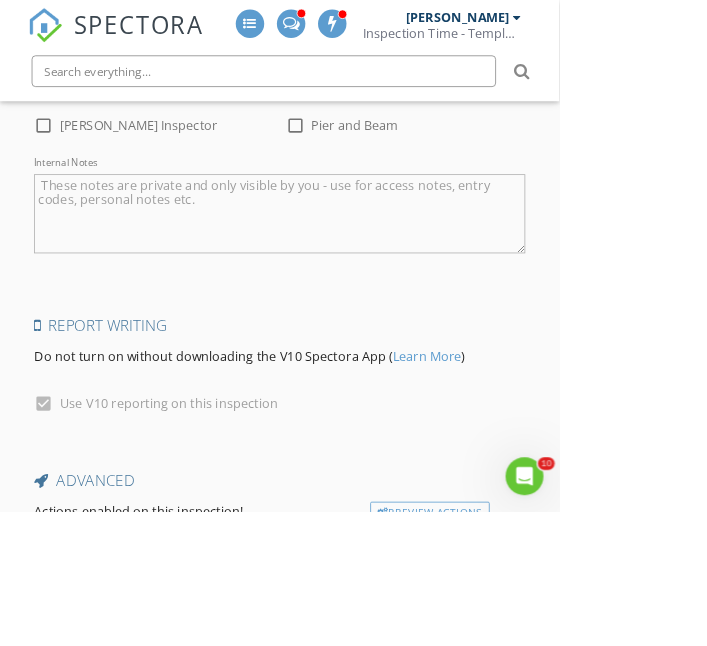 type on "[EMAIL_ADDRESS][DOMAIN_NAME]" 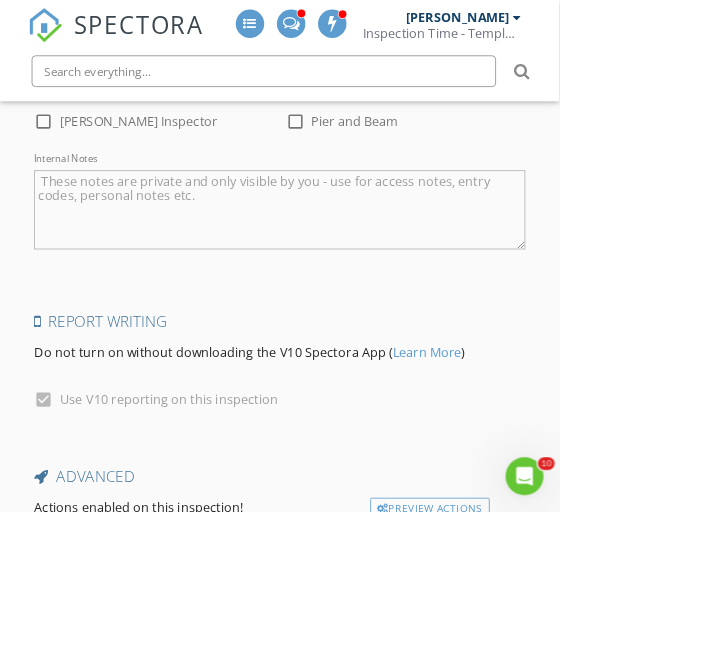 scroll, scrollTop: 3987, scrollLeft: 0, axis: vertical 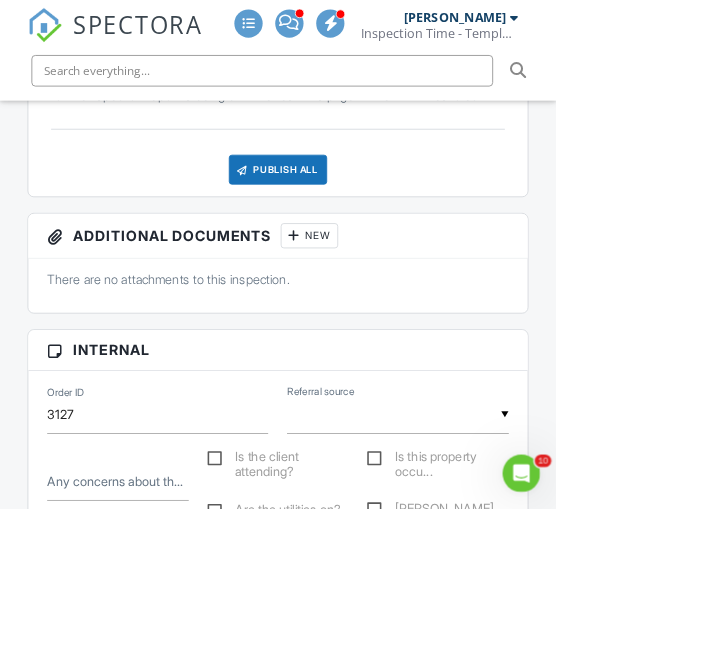 click at bounding box center [505, 527] 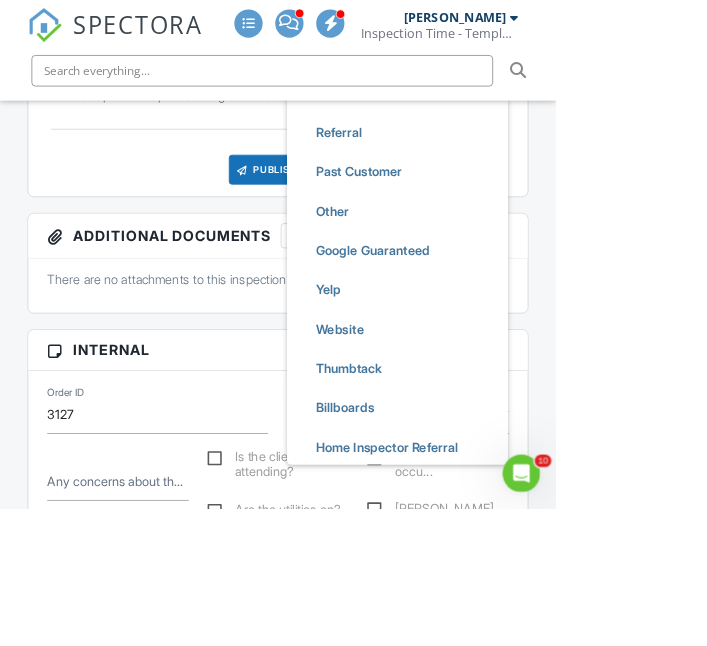 scroll, scrollTop: 494, scrollLeft: 0, axis: vertical 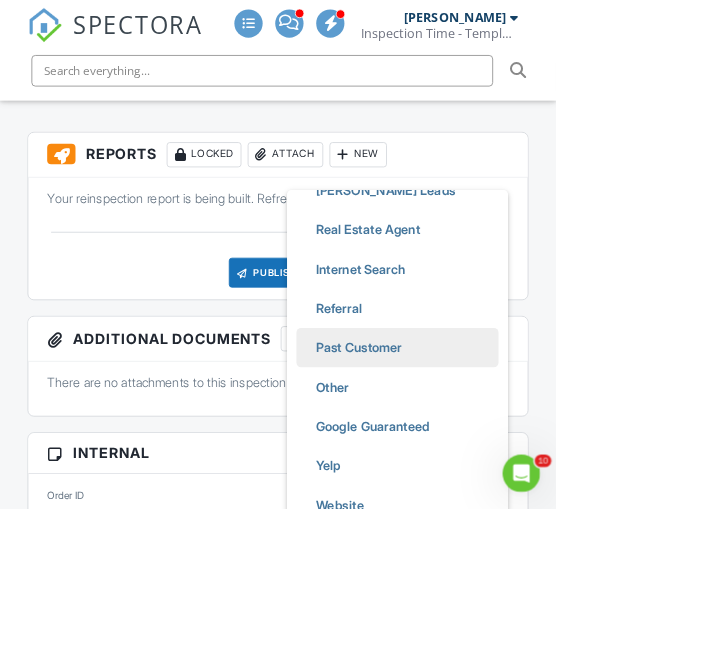 click on "Past Customer" at bounding box center (456, 442) 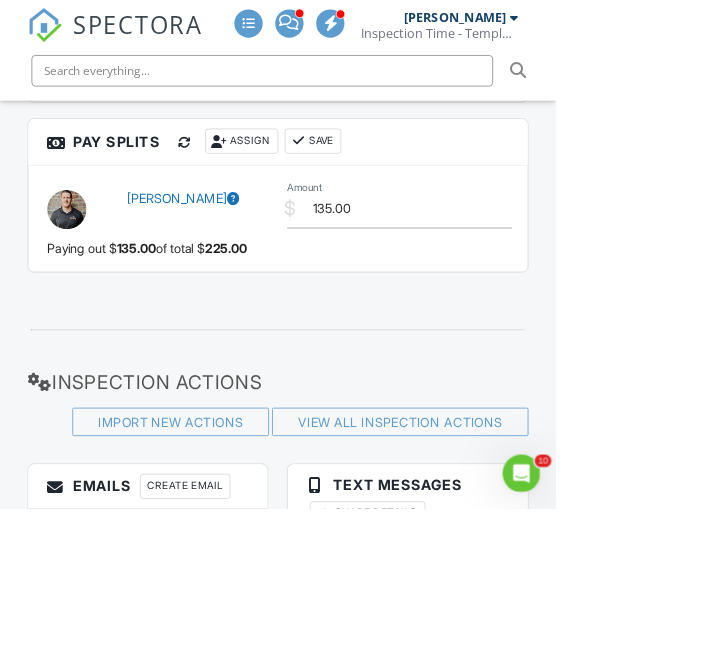 scroll, scrollTop: 3951, scrollLeft: 0, axis: vertical 